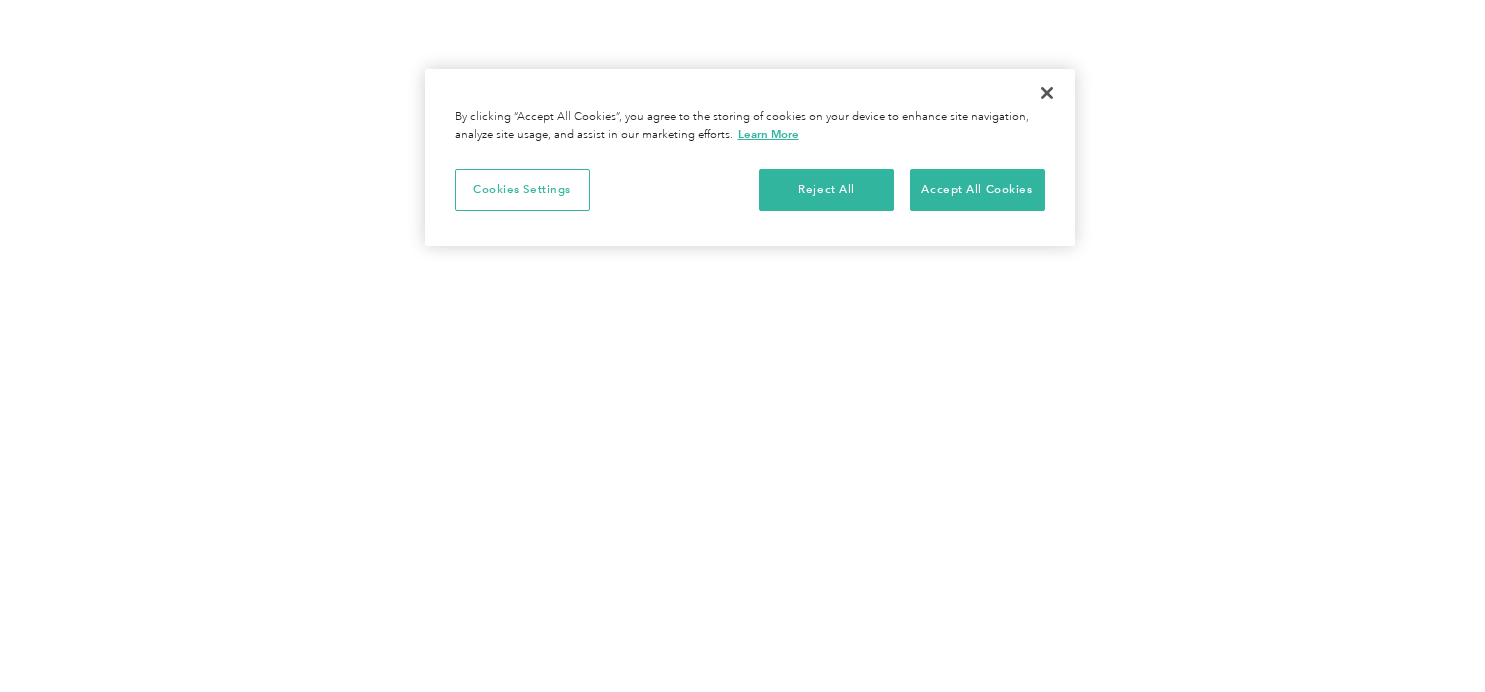 scroll, scrollTop: 0, scrollLeft: 0, axis: both 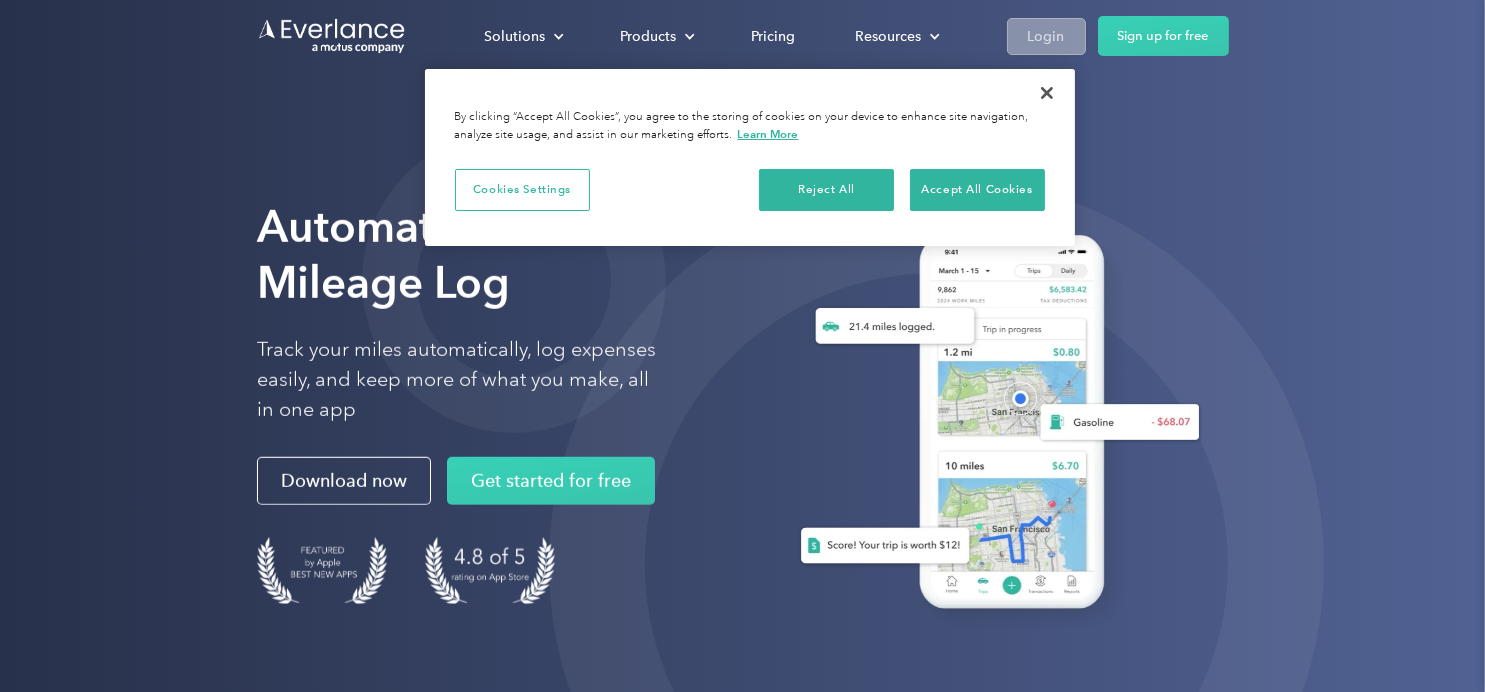 click on "Login" at bounding box center [1046, 36] 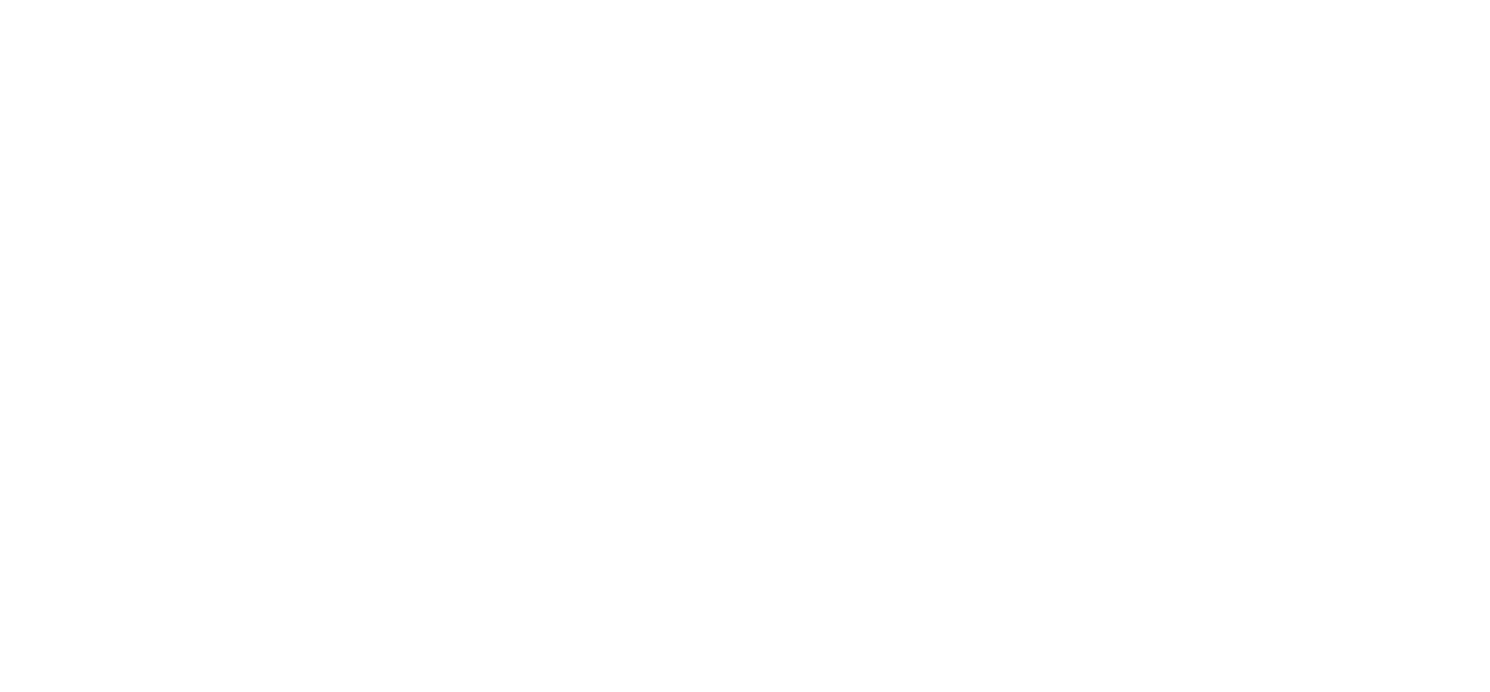 scroll, scrollTop: 0, scrollLeft: 0, axis: both 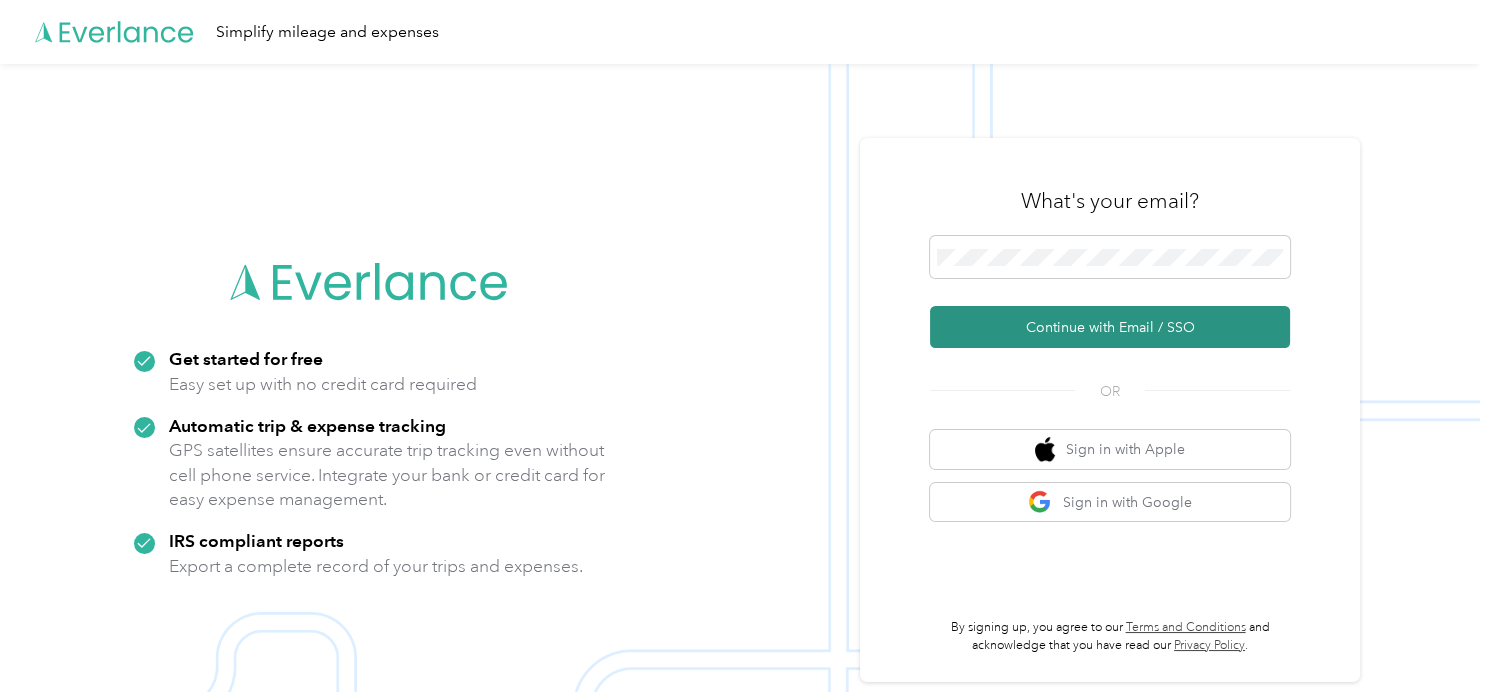 click on "Continue with Email / SSO" at bounding box center [1110, 327] 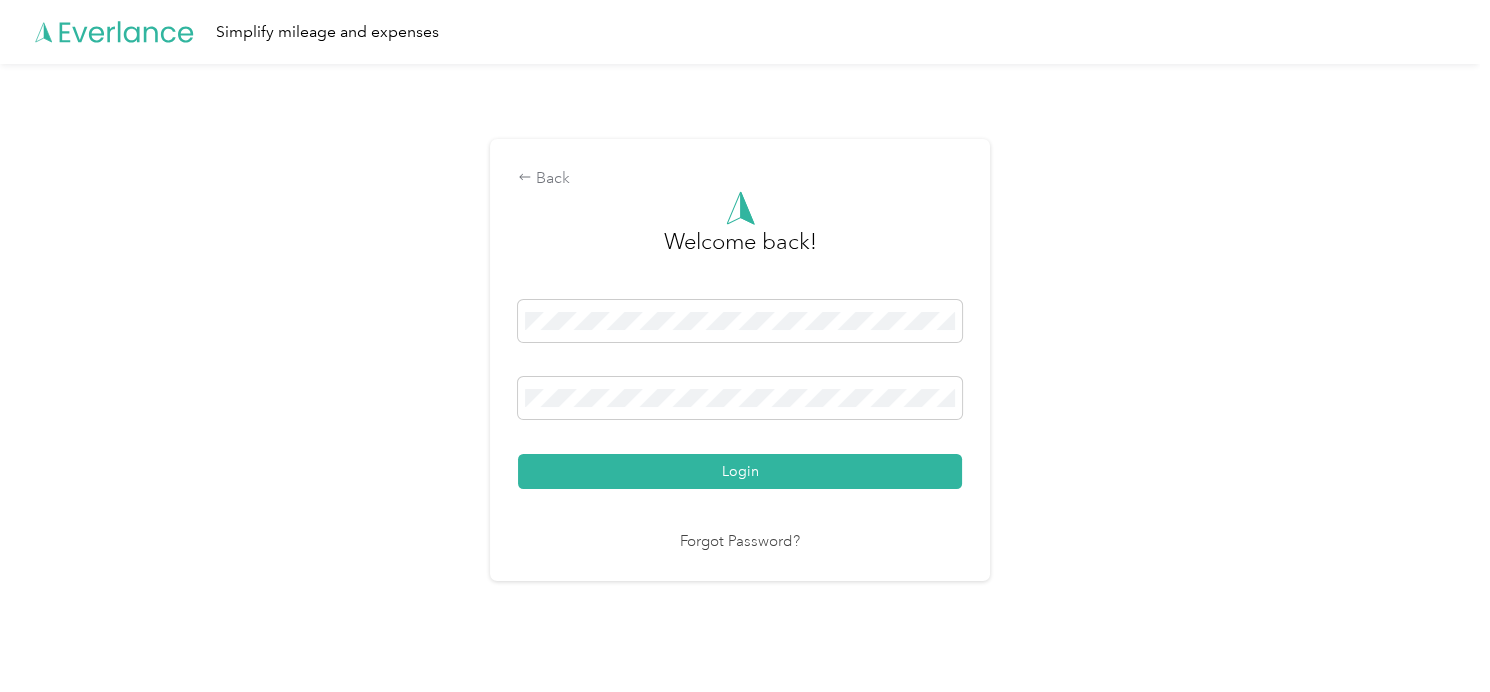 click on "Welcome back! Login Forgot Password?" at bounding box center [740, 372] 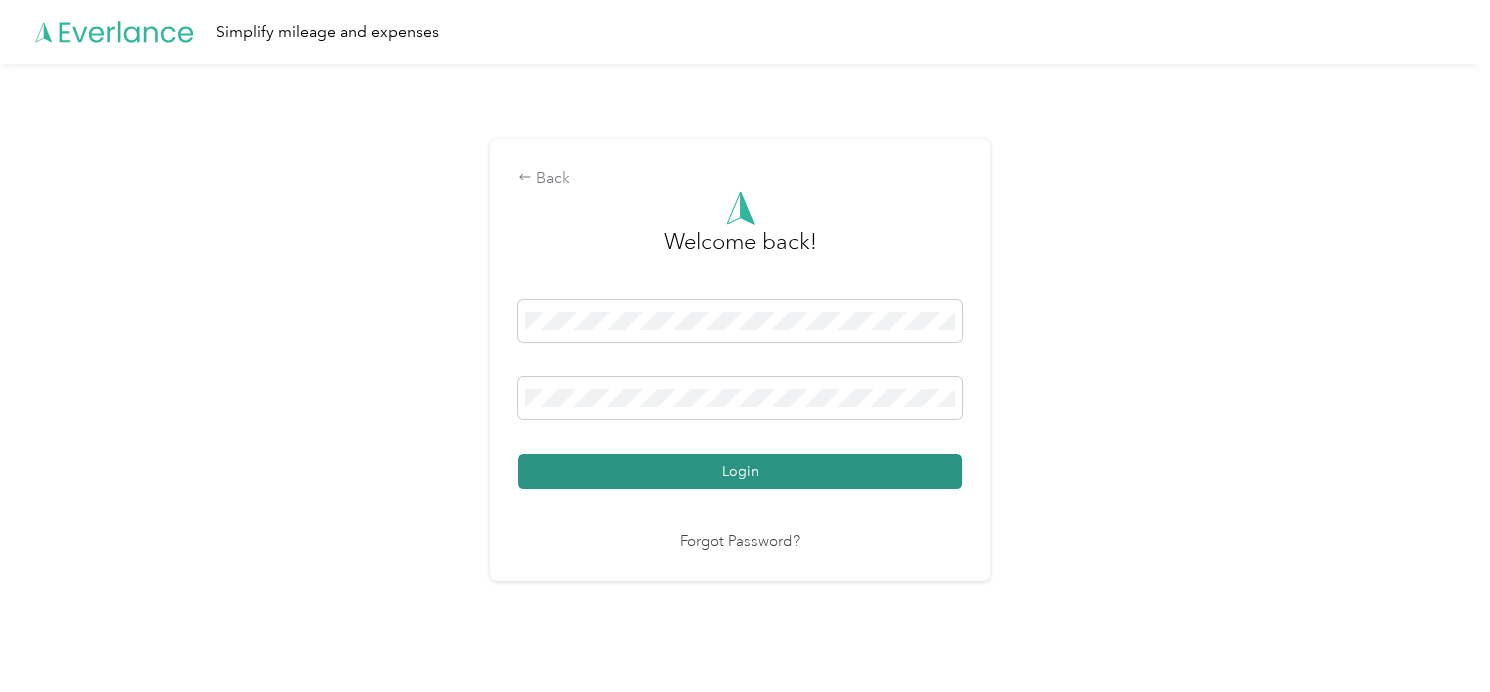 click on "Login" at bounding box center [740, 471] 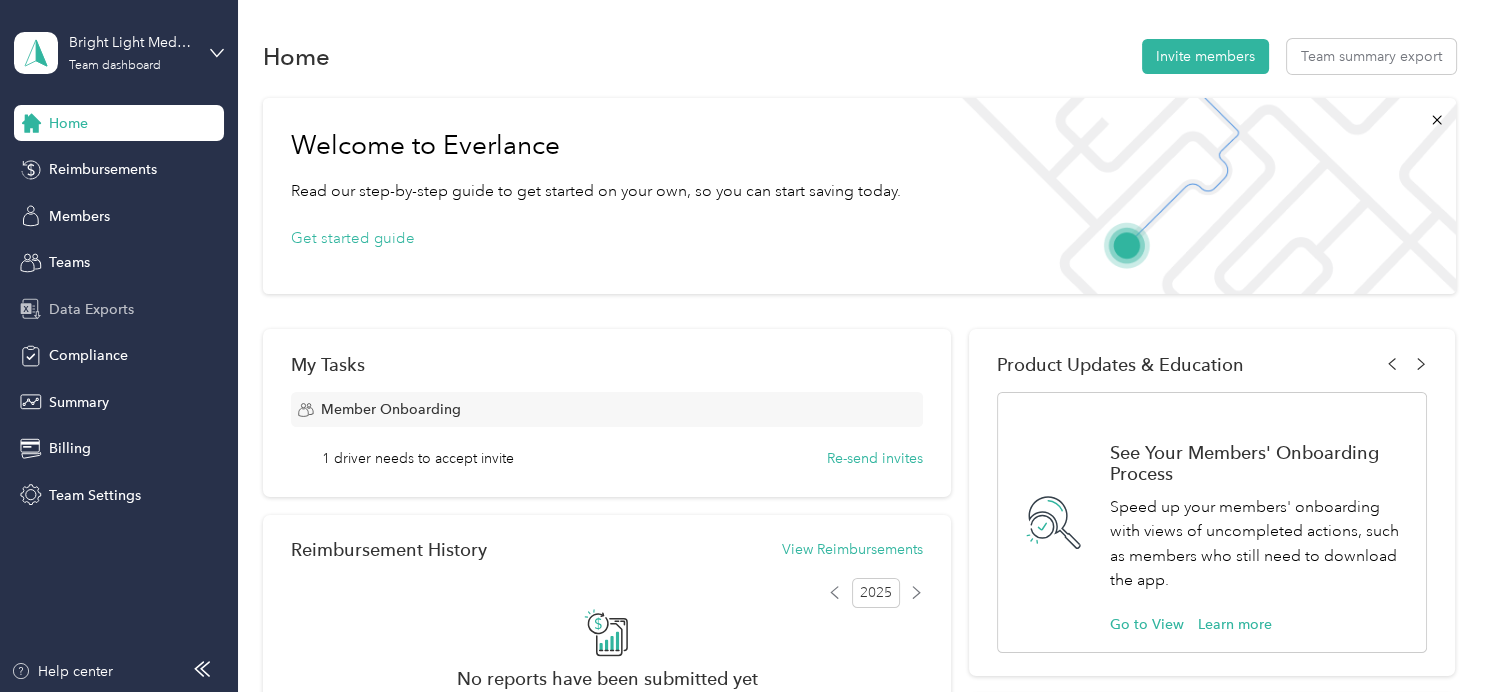 click on "Data Exports" at bounding box center (91, 309) 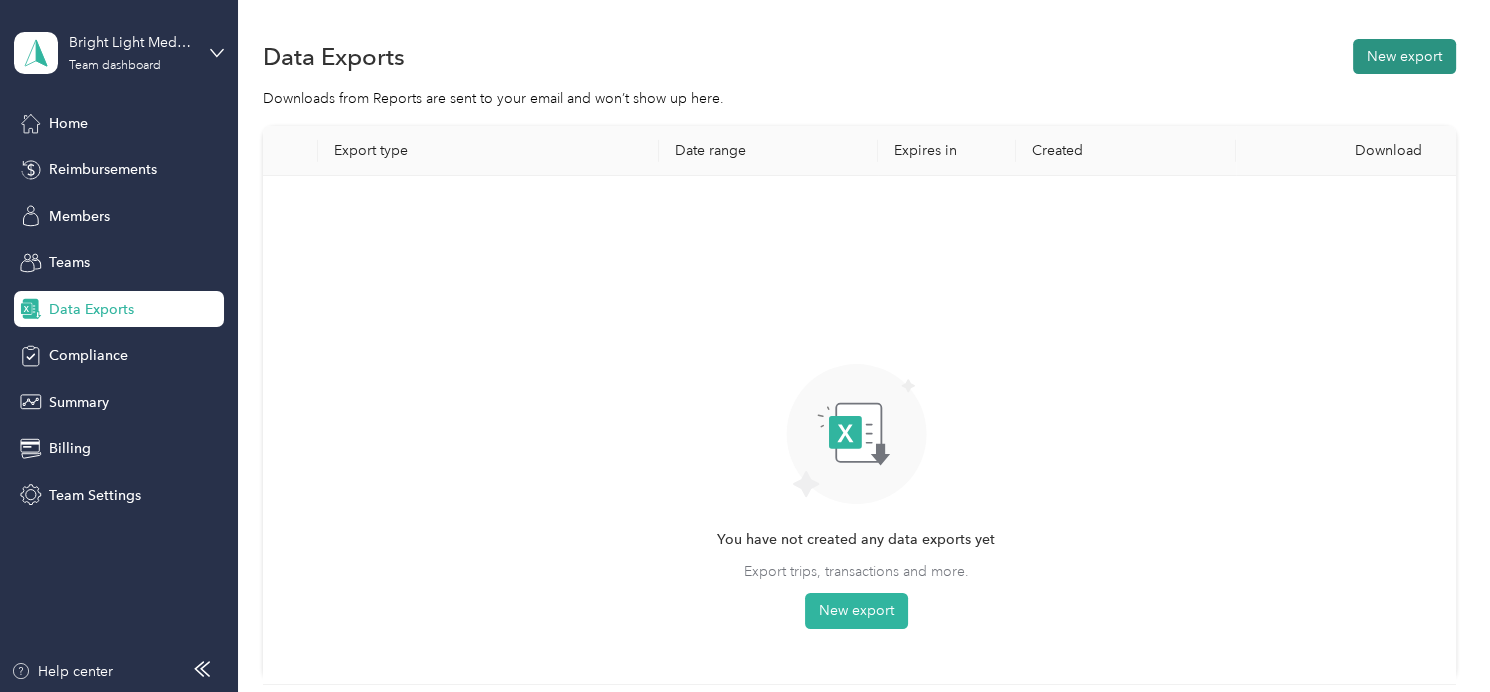 click on "New export" at bounding box center (1404, 56) 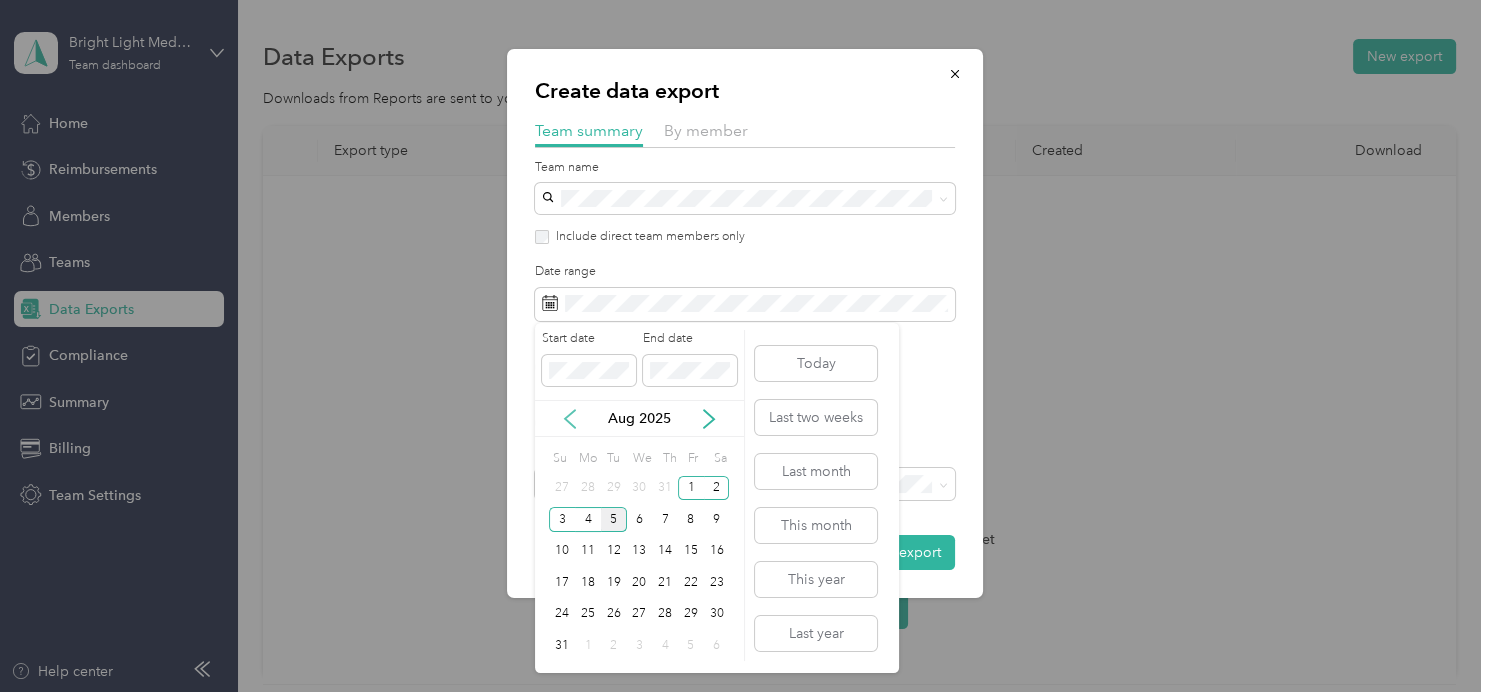 click 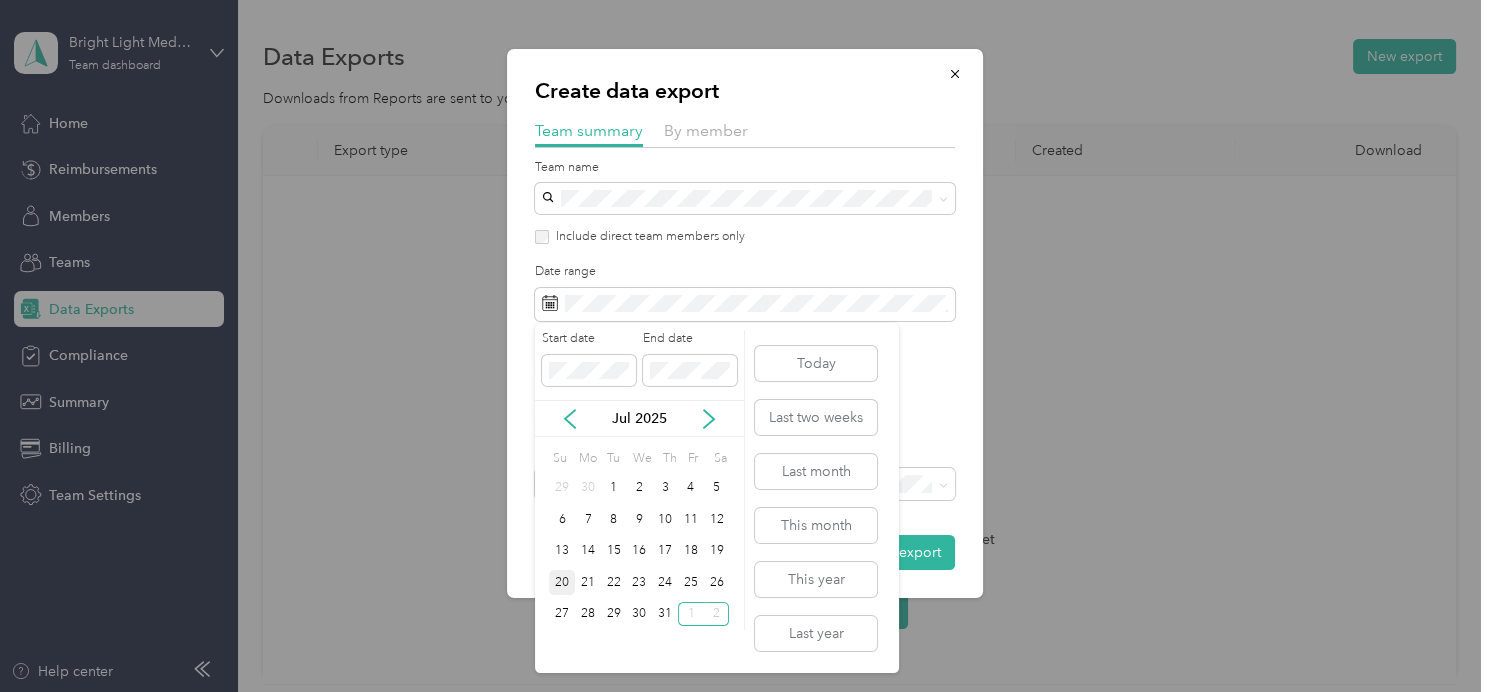 click on "20" at bounding box center (562, 582) 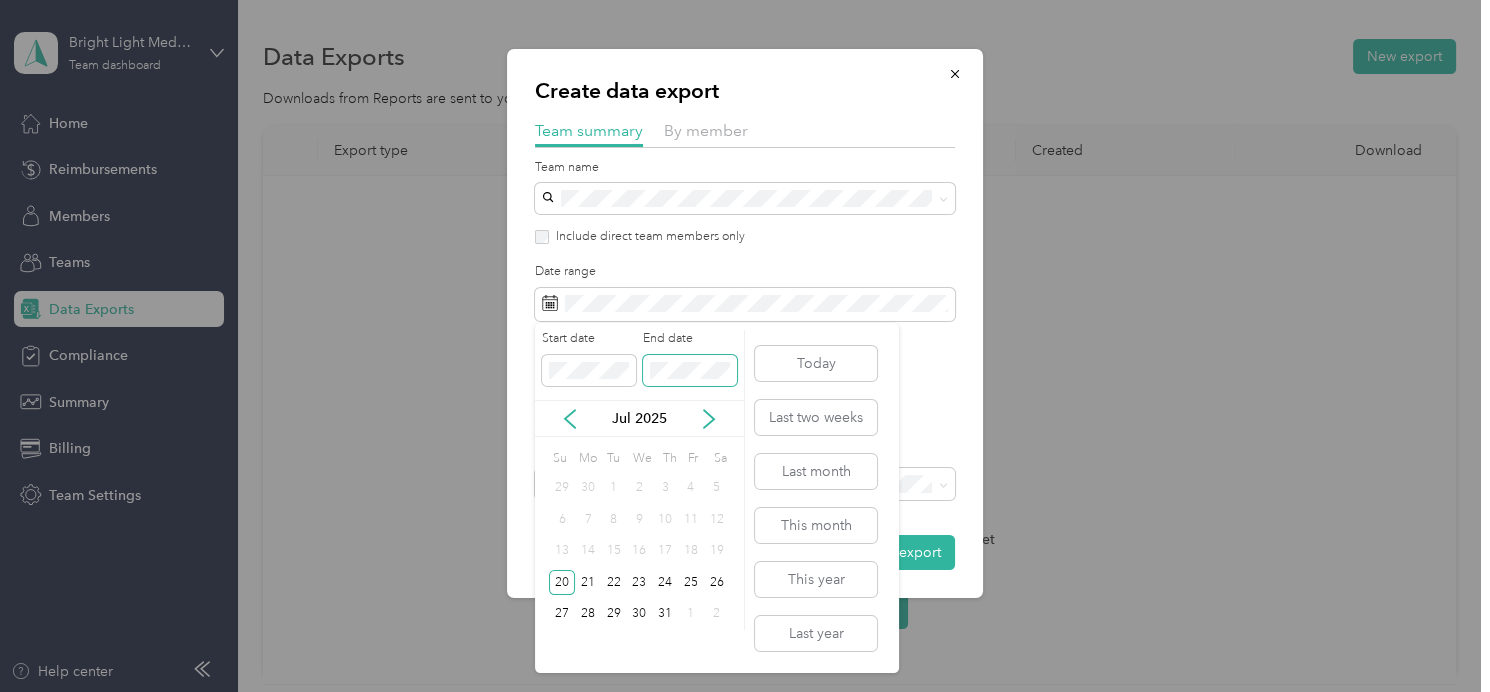 click at bounding box center [690, 370] 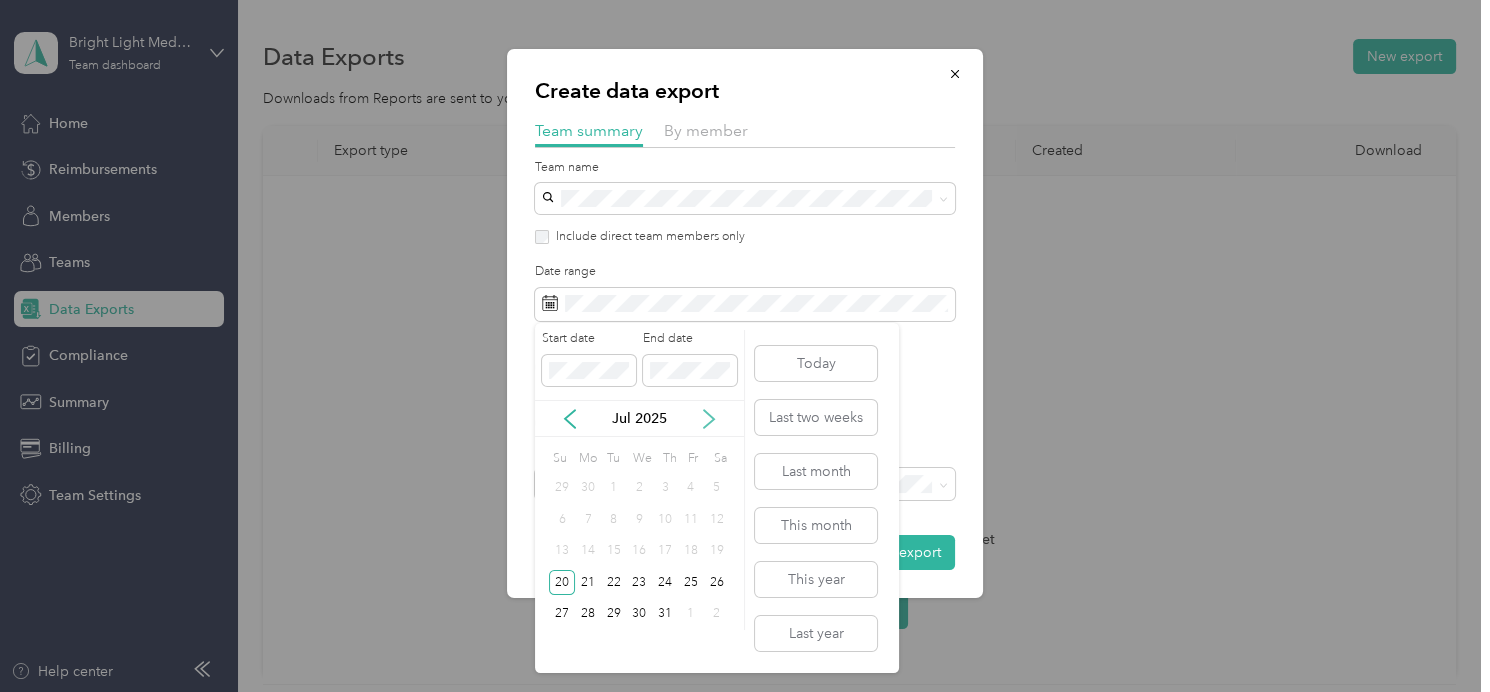 click 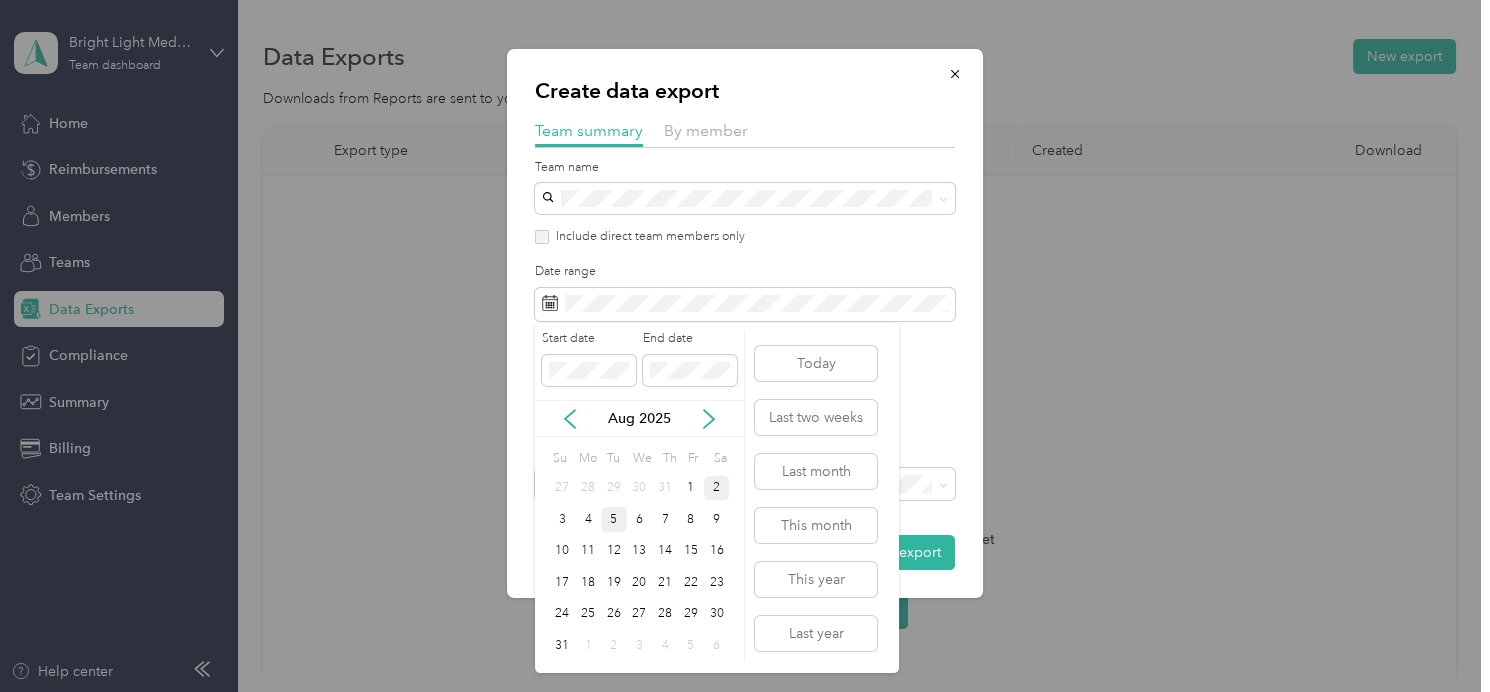 click on "2" at bounding box center [717, 488] 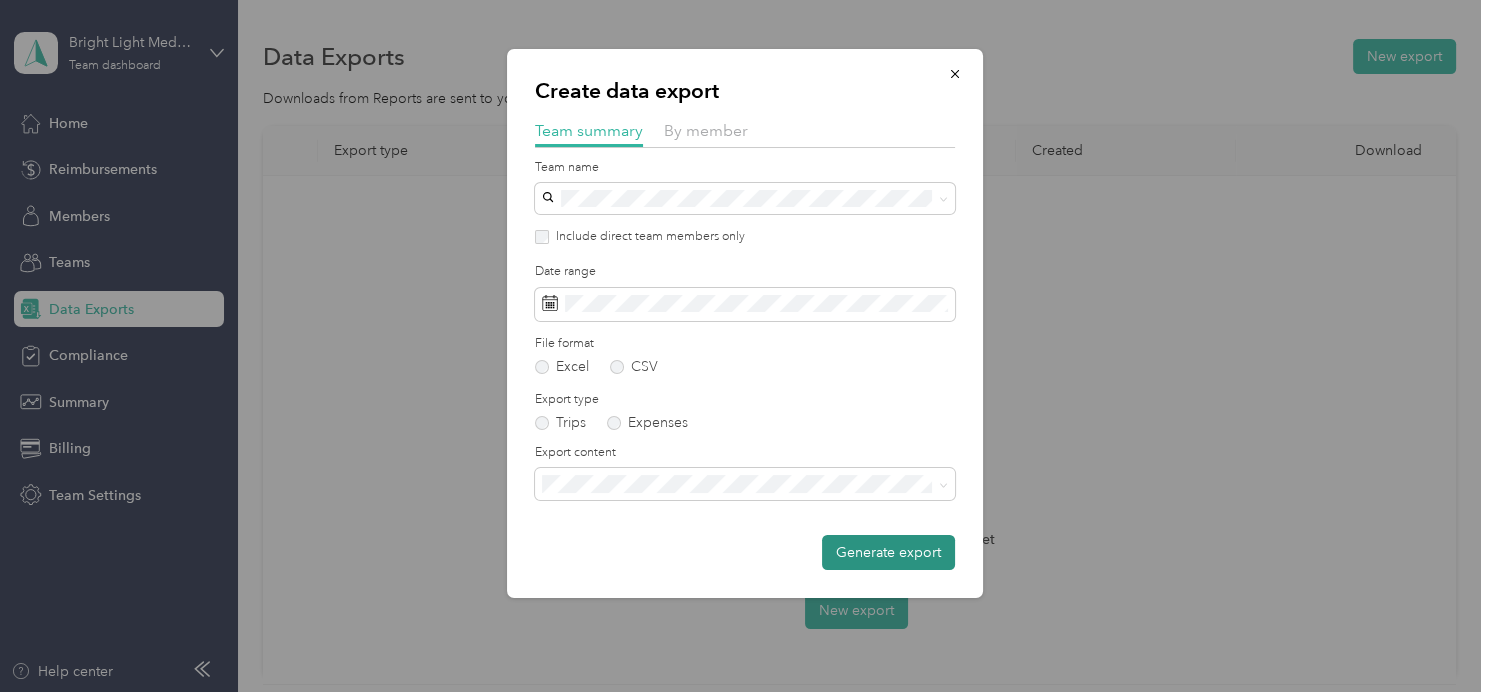 click on "Generate export" at bounding box center [888, 552] 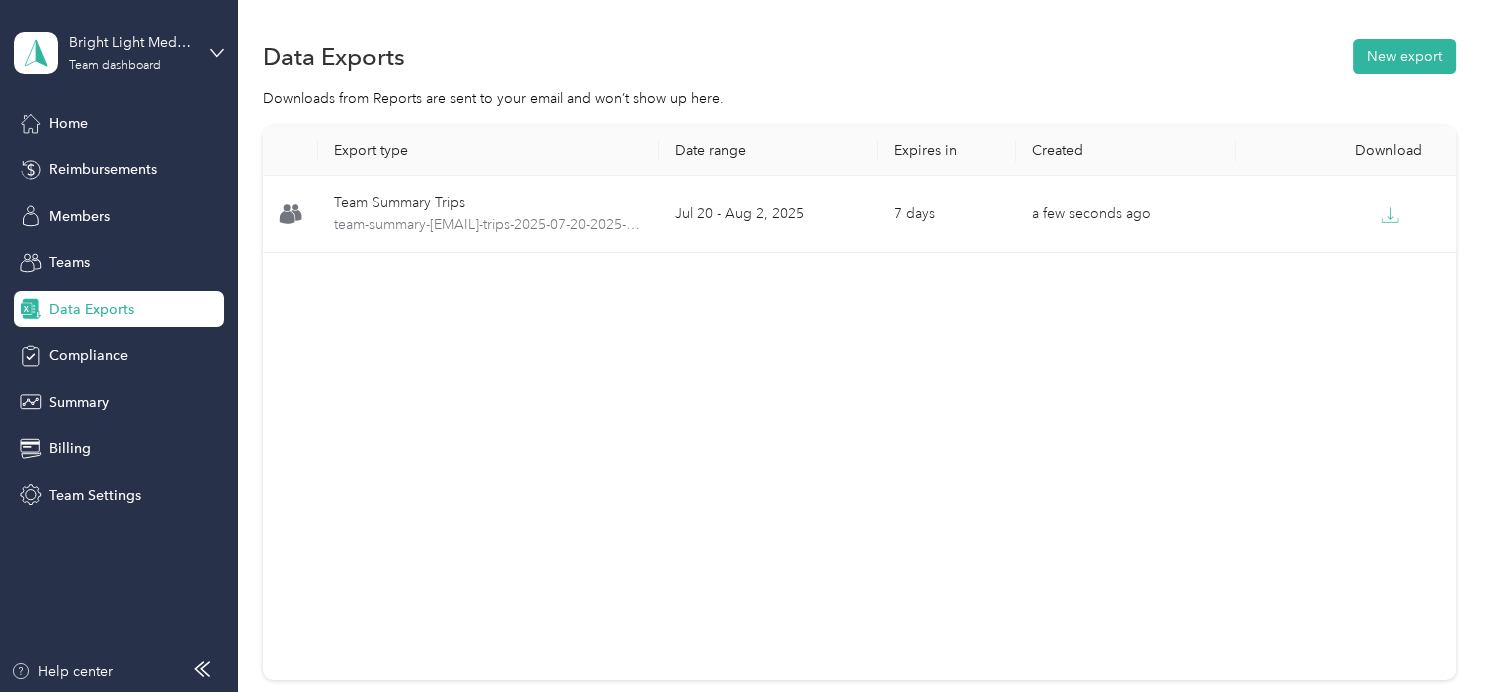 click on "Data Exports New export Downloads from Reports are sent to your email and won’t show up here. Export type Date range Expires in Created Download             Team Summary Trips team-summary-ramit.mendi@brightlightimaging.com-trips-2025-07-20-2025-08-02.xlsx Jul 20 - Aug 2, 2025 7 days a few seconds ago" at bounding box center [859, 392] 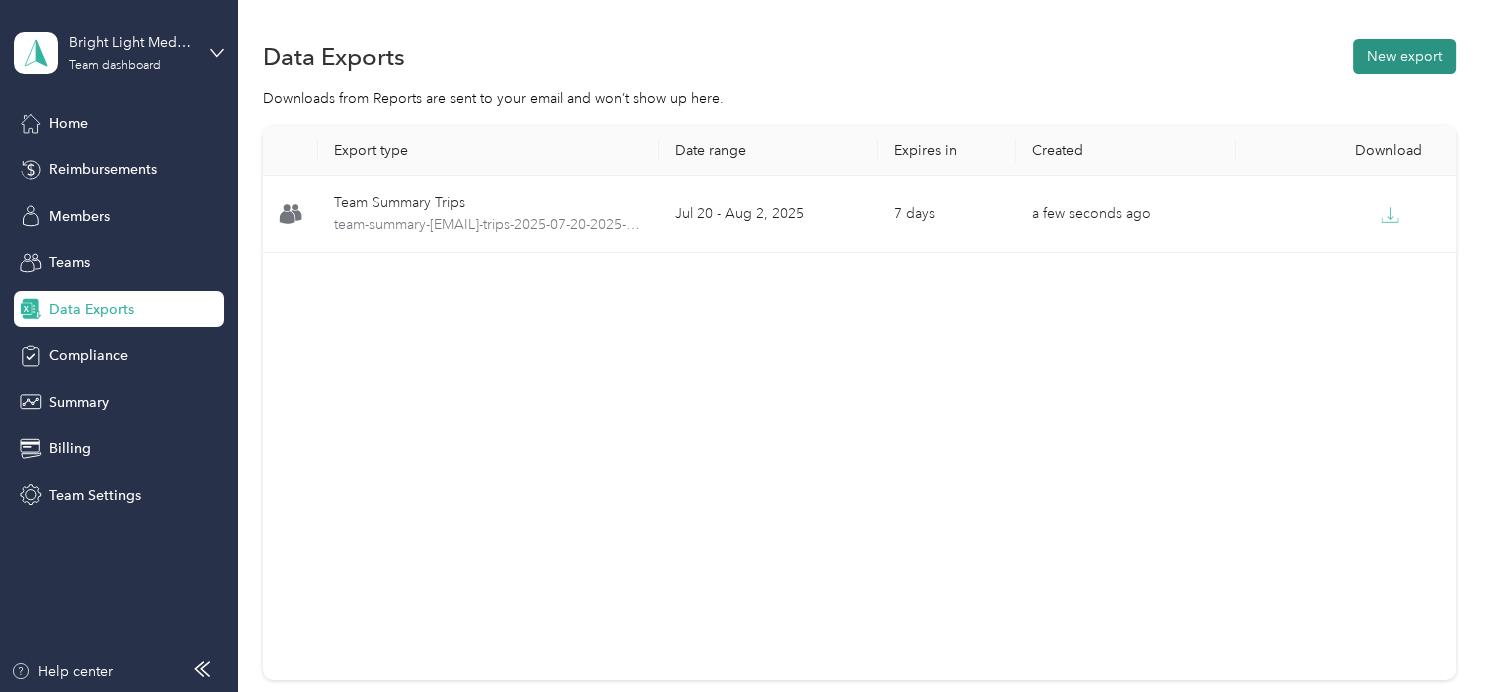 click on "New export" at bounding box center [1404, 56] 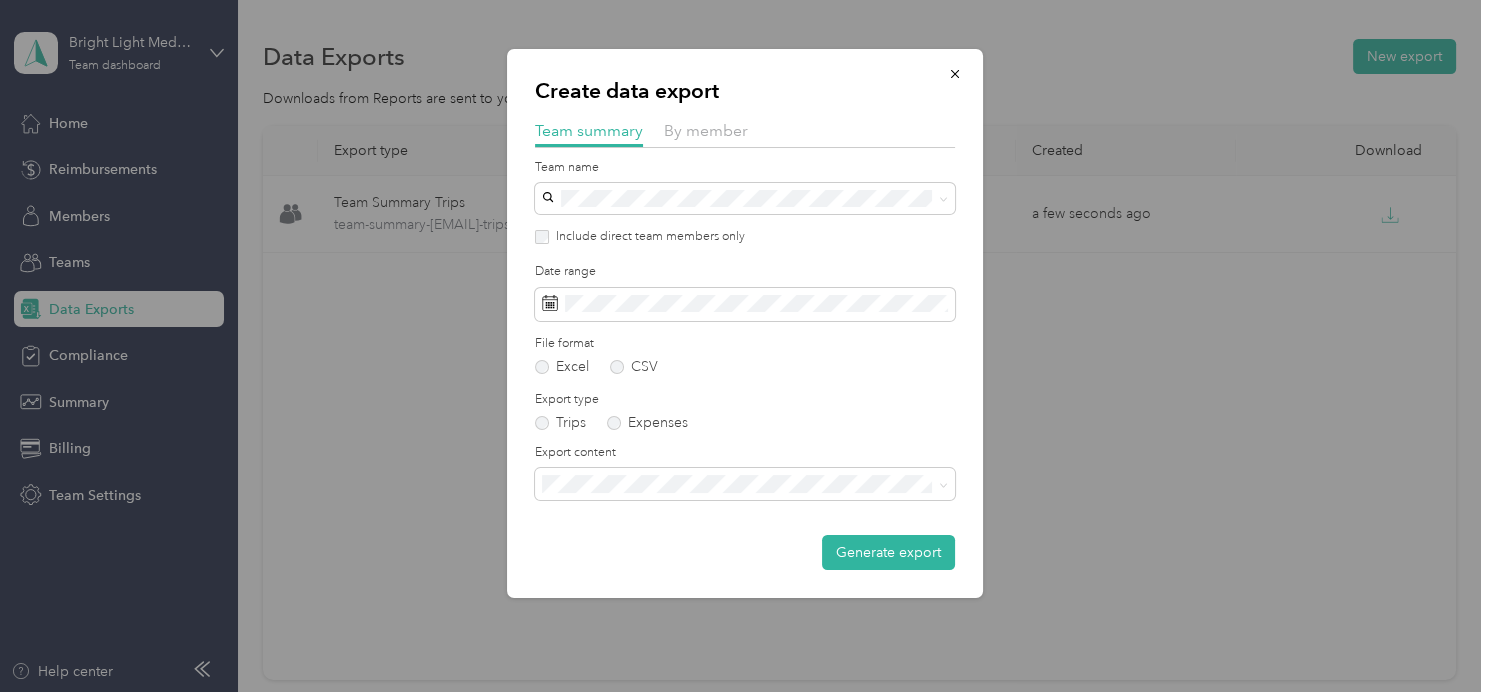 click on "Date range" at bounding box center (745, 292) 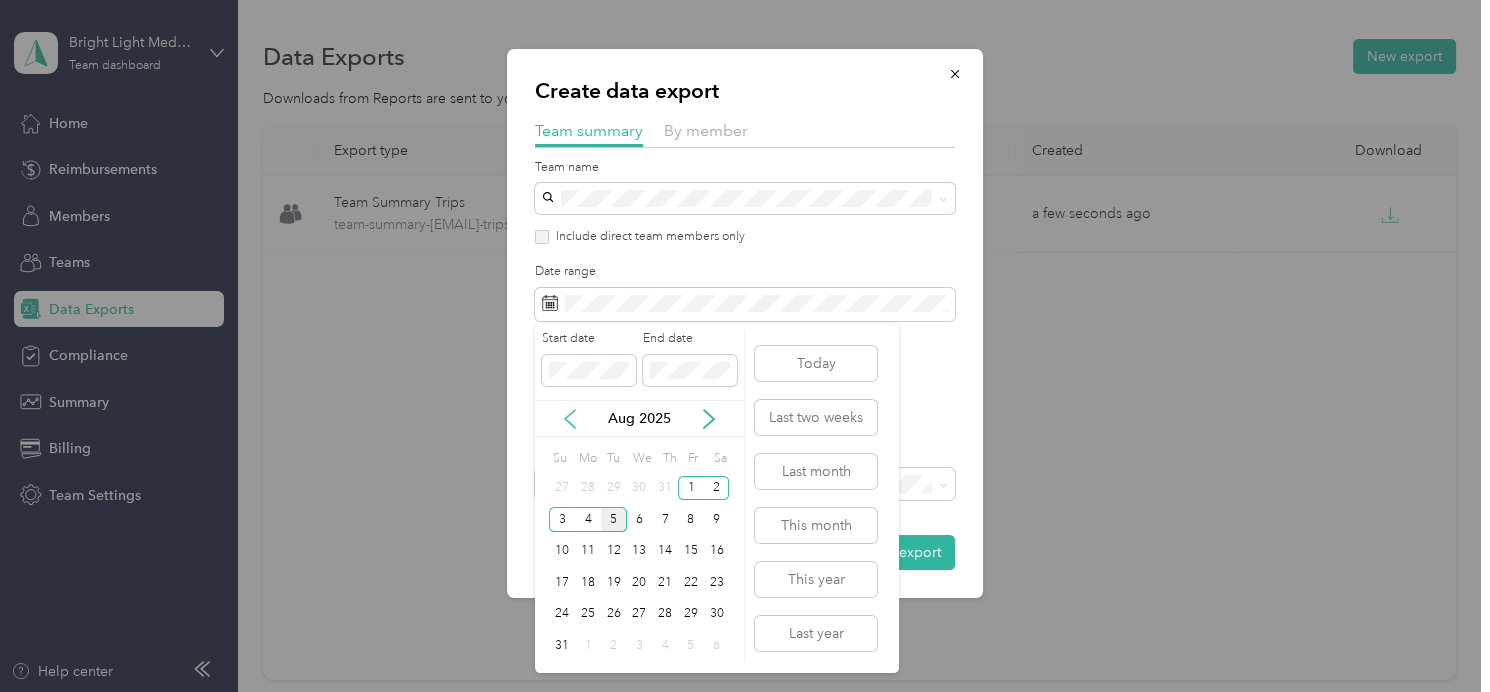 click 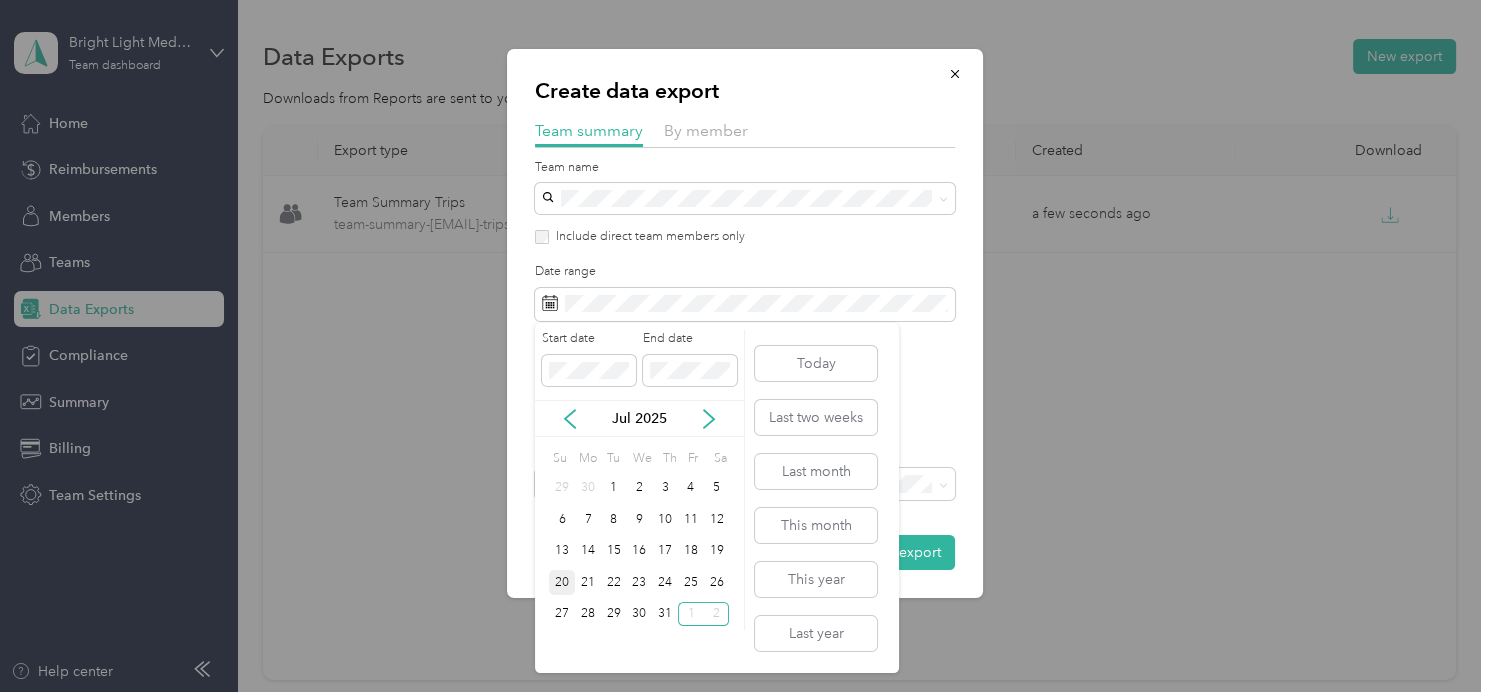 click on "20" at bounding box center [562, 582] 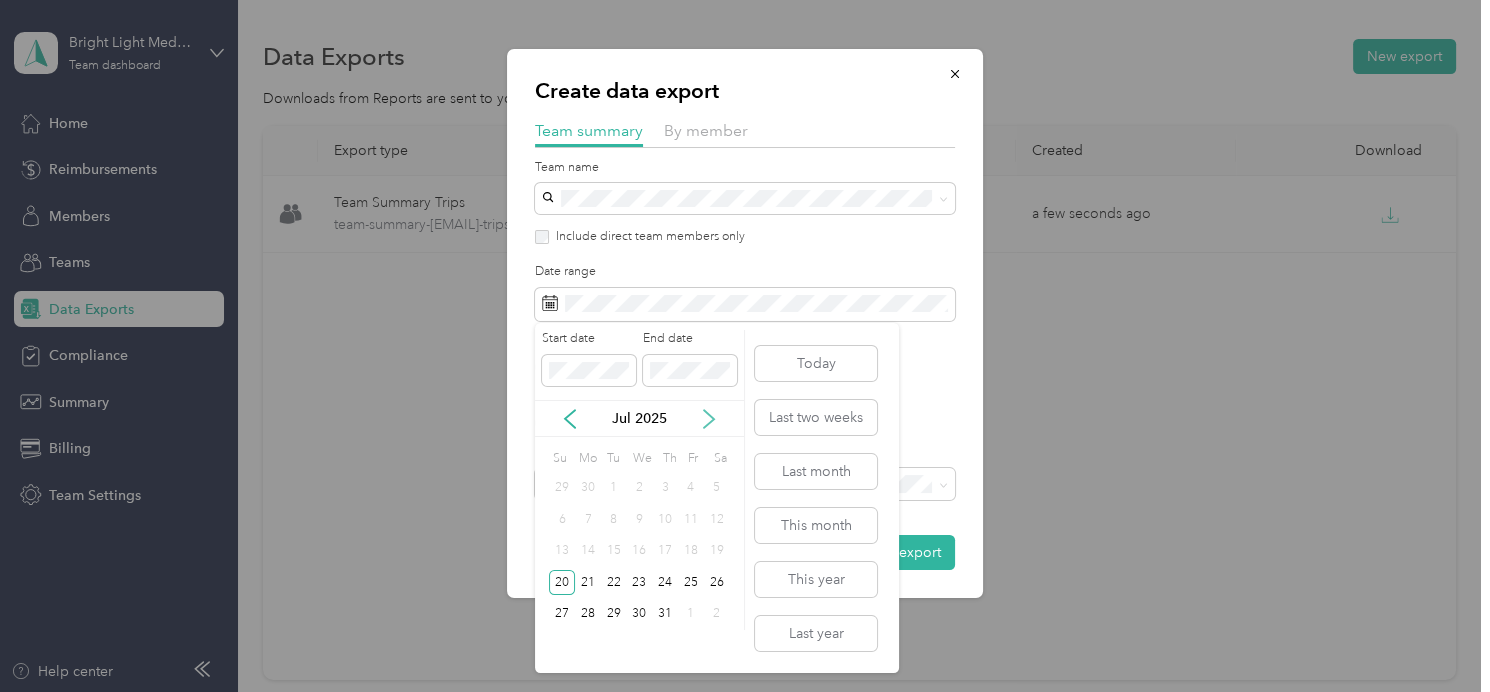 click 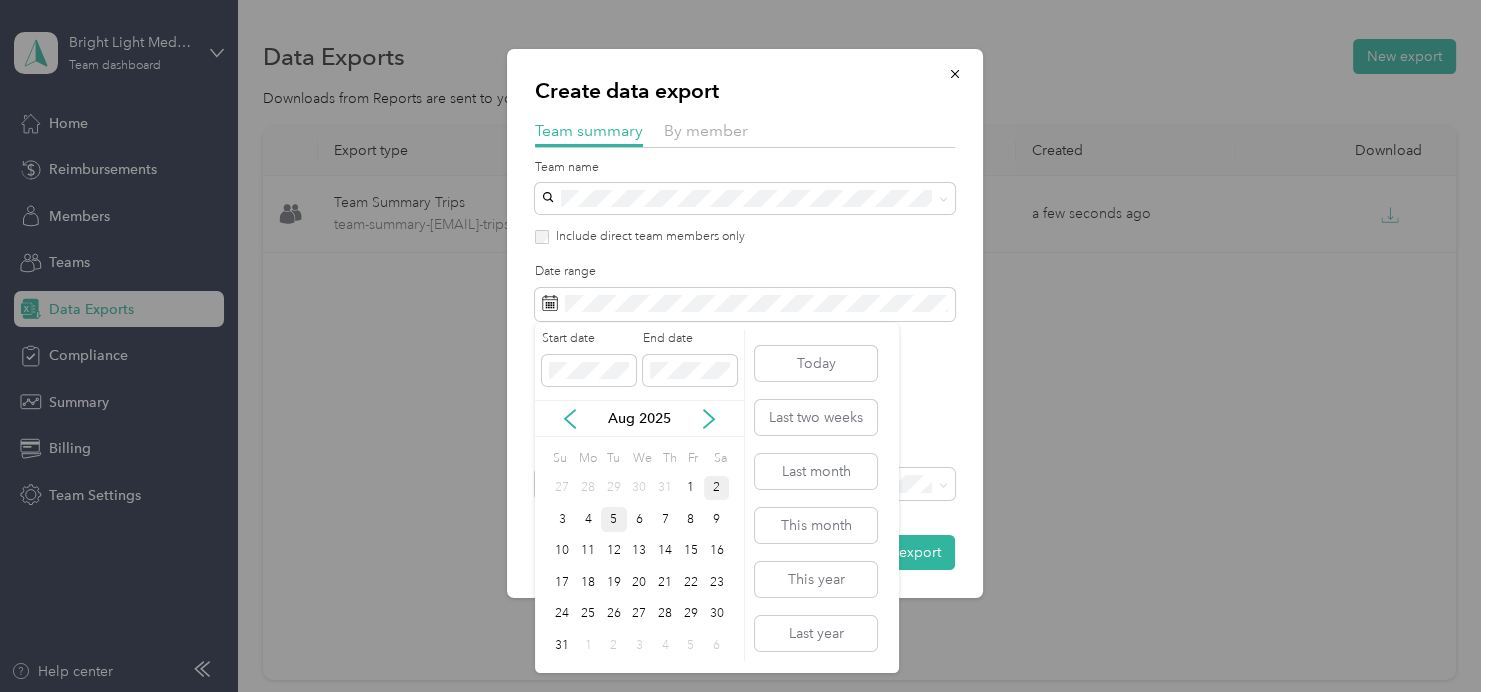 click on "2" at bounding box center (717, 488) 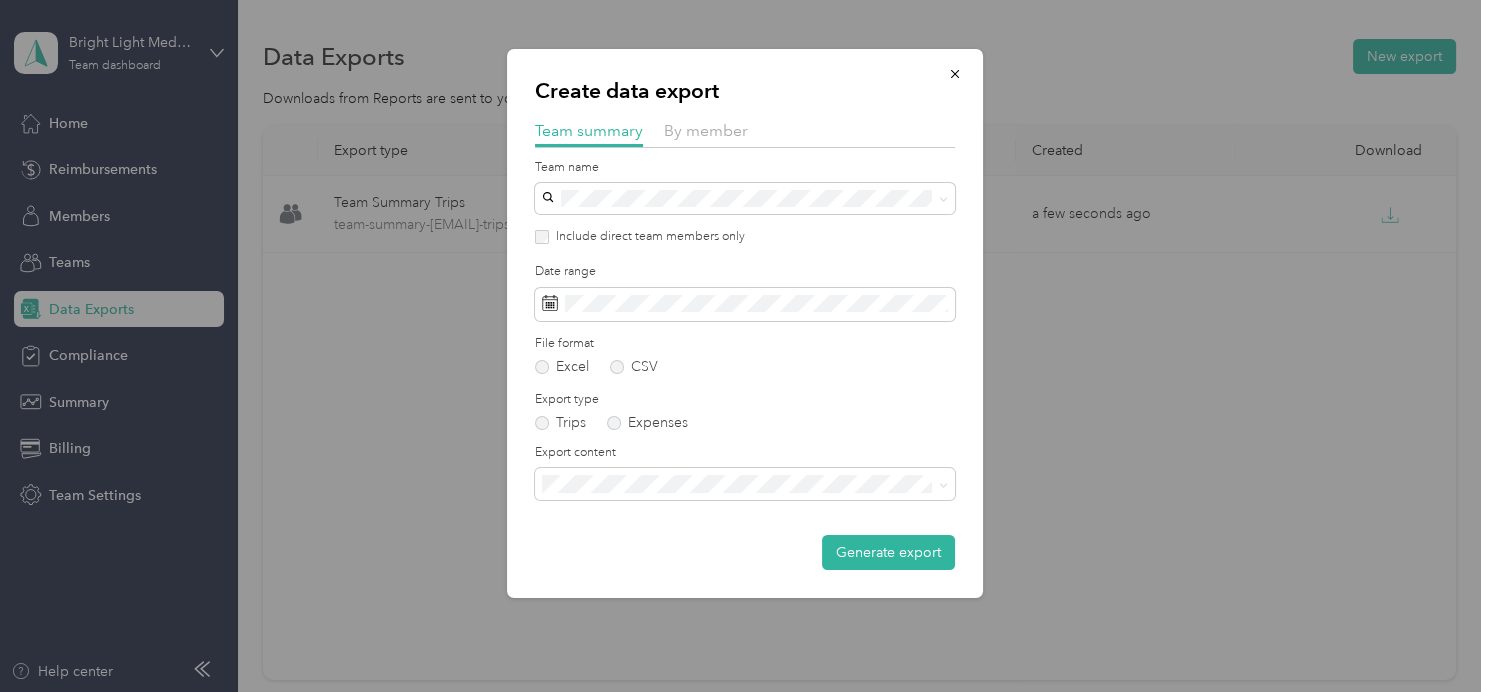 click on "Team name   Include direct team members only Date range   File format   Excel CSV Export type   Trips Expenses Export content   Generate export" at bounding box center [745, 364] 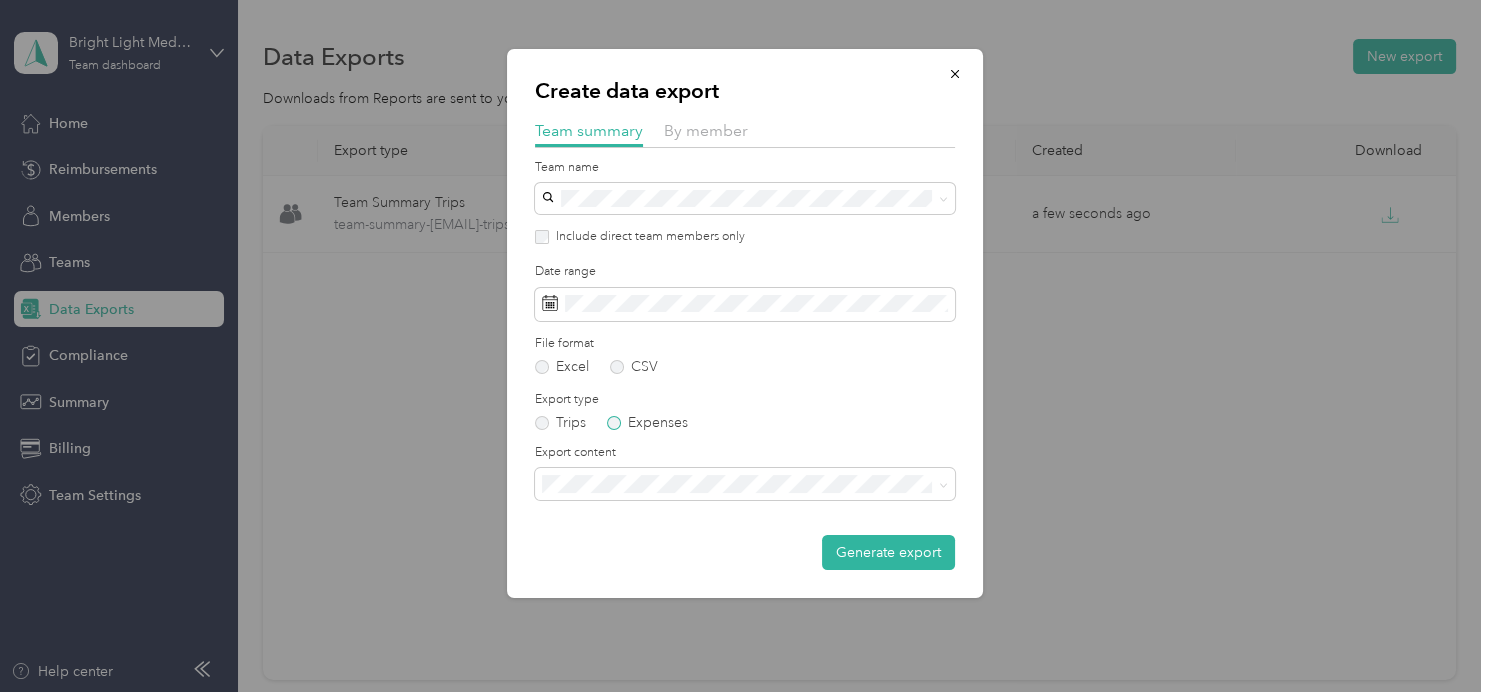 click on "Expenses" at bounding box center (647, 423) 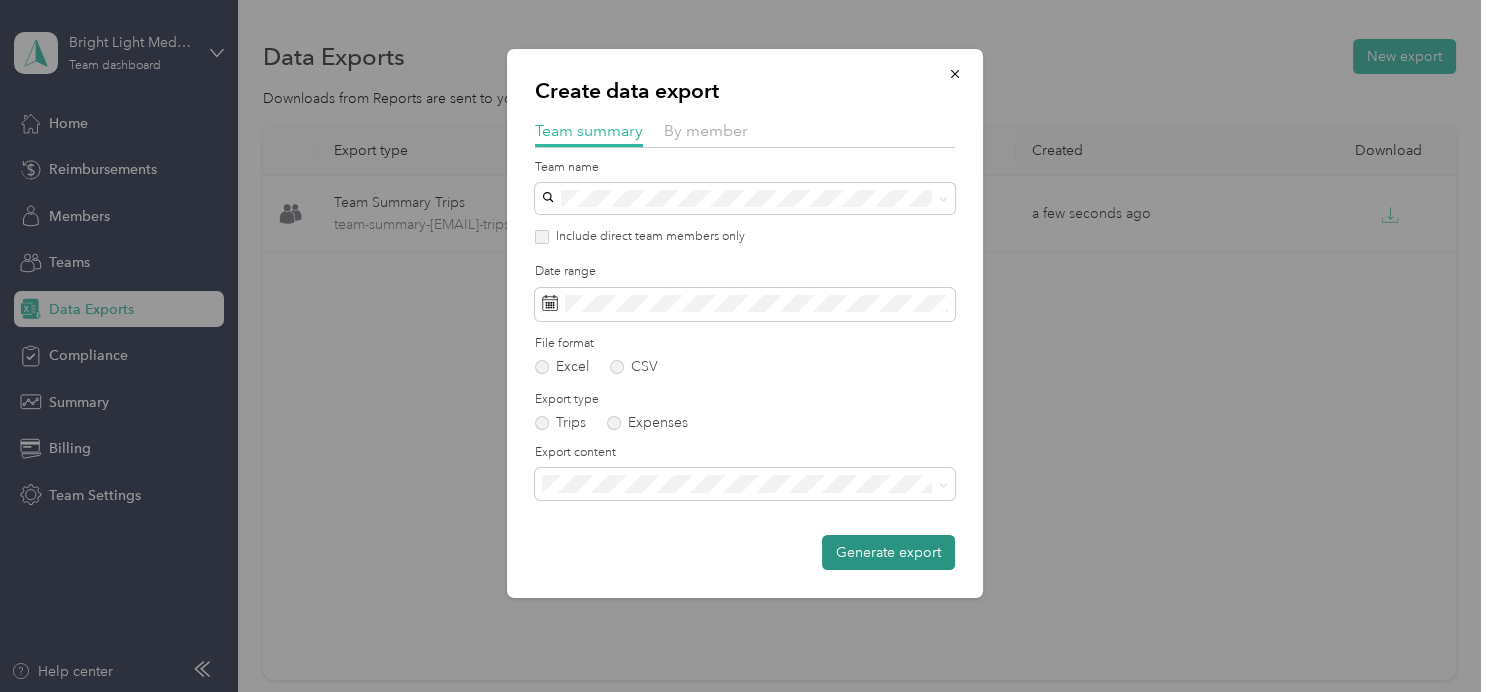 click on "Generate export" at bounding box center [888, 552] 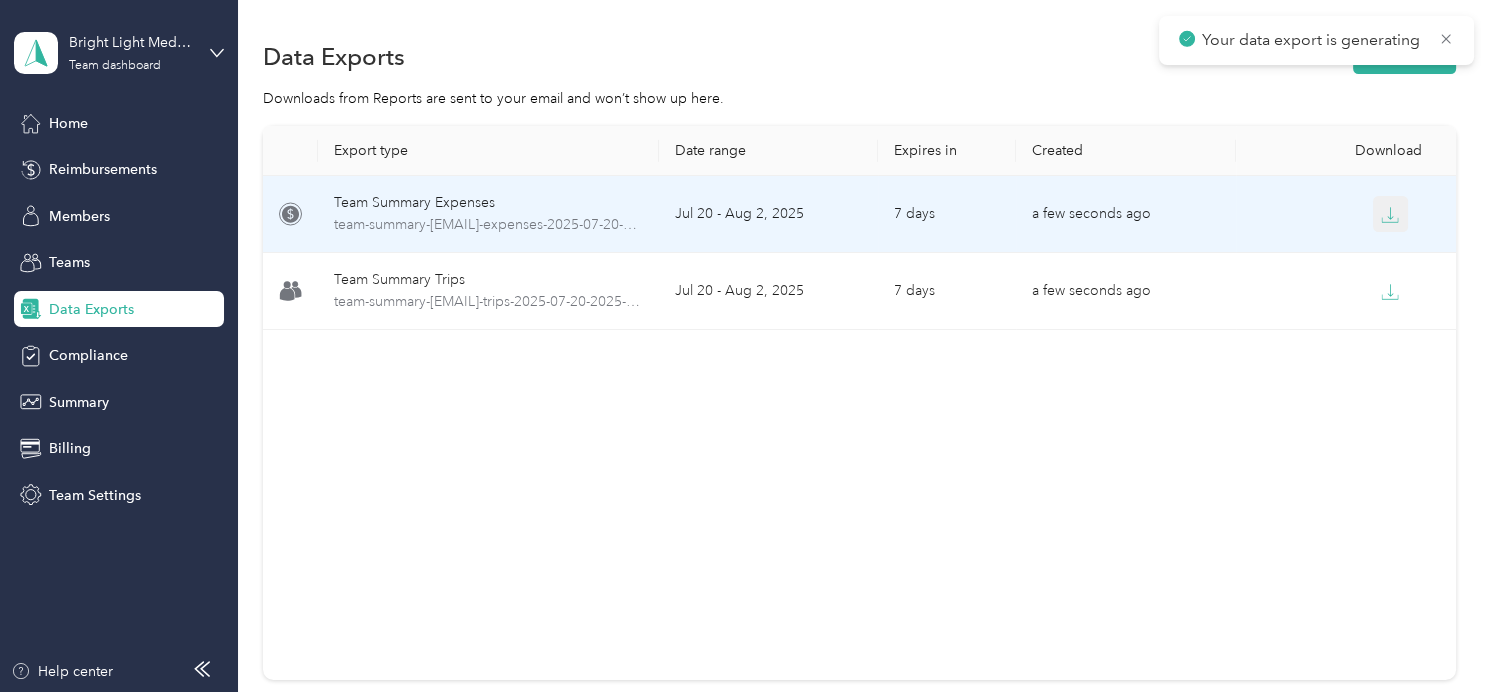 click 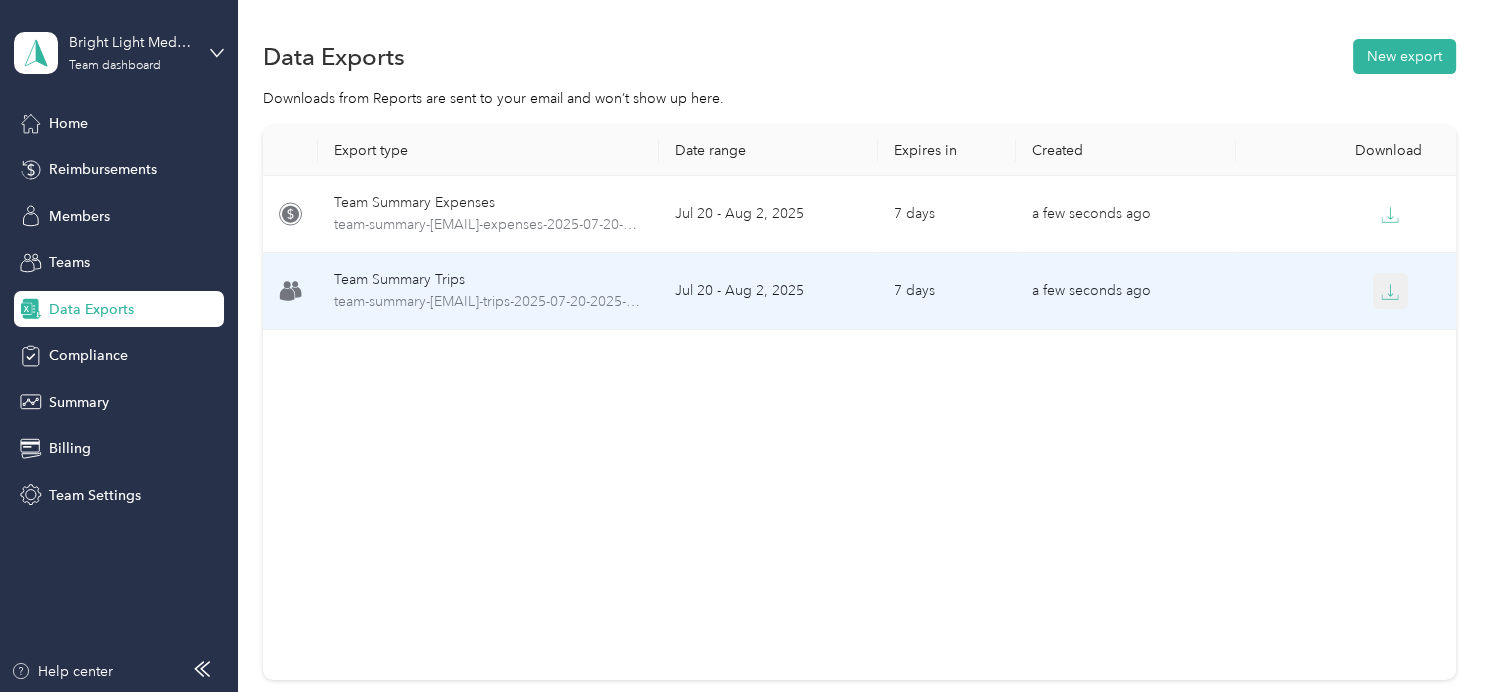 click at bounding box center (1391, 291) 